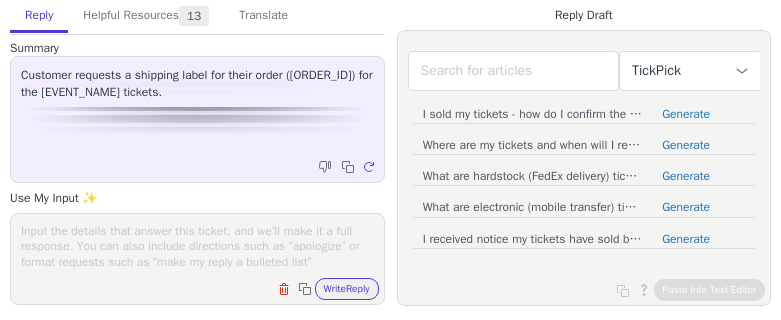 scroll, scrollTop: 0, scrollLeft: 0, axis: both 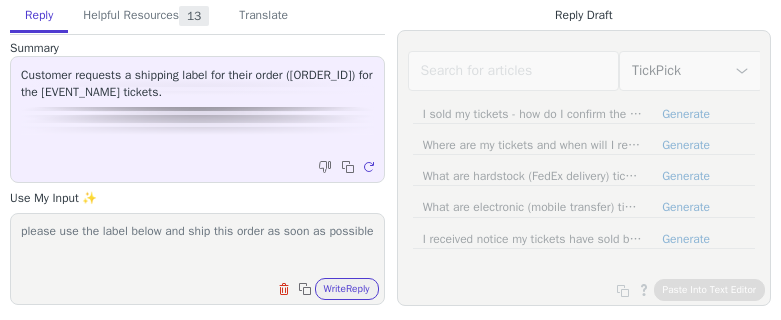 click on "please use the label below and ship this order as soon as possible" at bounding box center [197, 246] 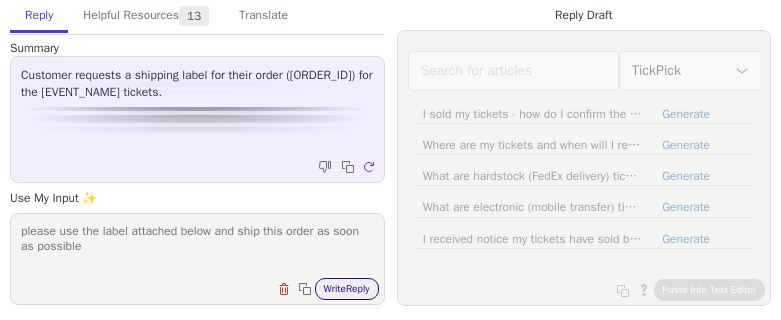 type on "please use the label attached below and ship this order as soon as possible" 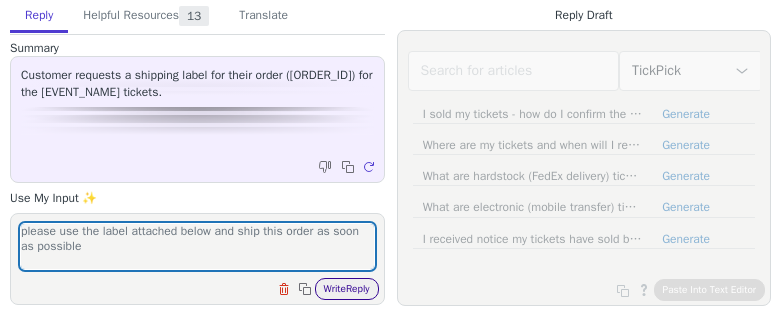 click on "Write  Reply" at bounding box center [347, 289] 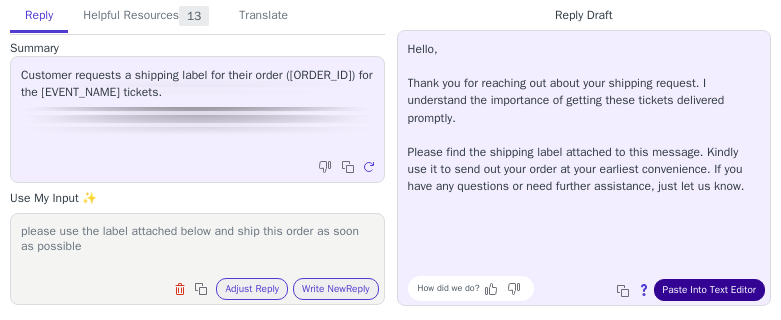 click on "Paste Into Text Editor" at bounding box center [709, 290] 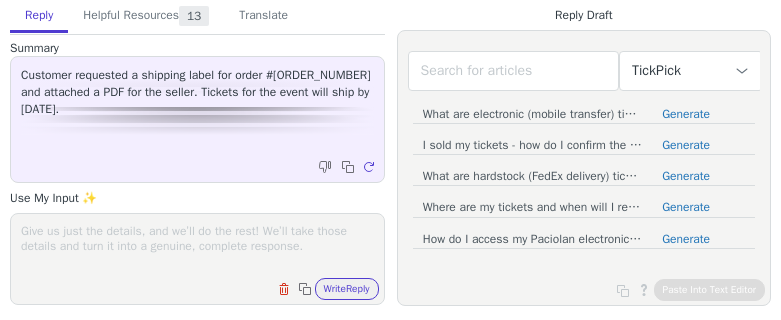 scroll, scrollTop: 0, scrollLeft: 0, axis: both 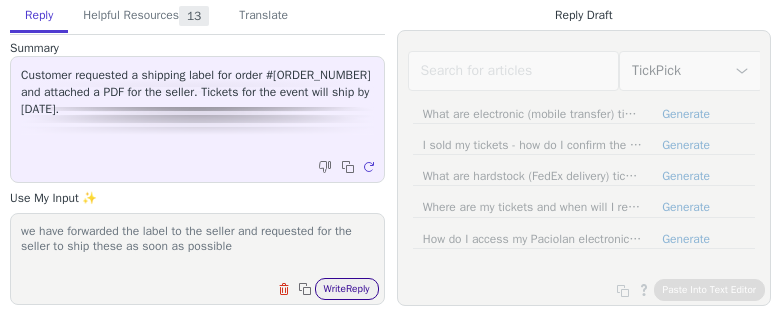 type on "we have forwarded the label to the seller and requested for the seller to ship these as soon as possible" 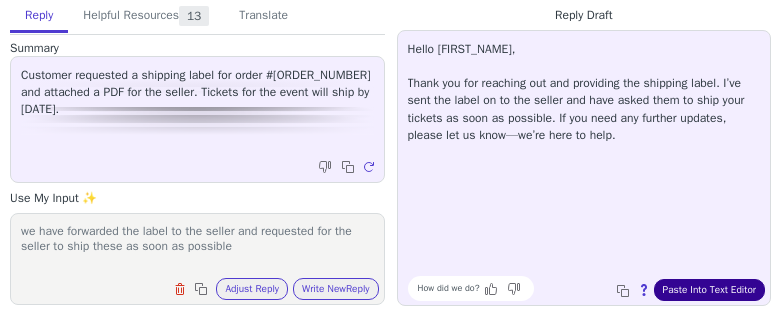 click on "Paste Into Text Editor" at bounding box center [709, 290] 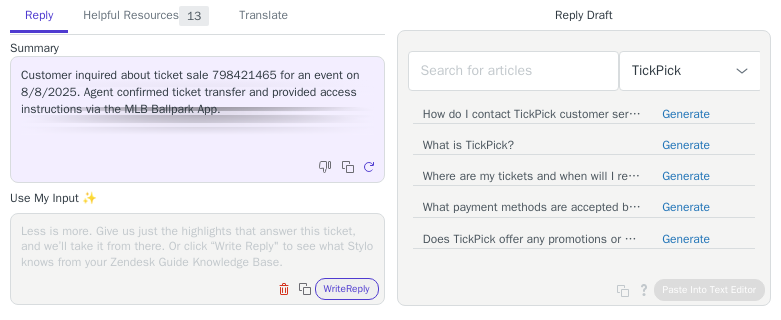 scroll, scrollTop: 0, scrollLeft: 0, axis: both 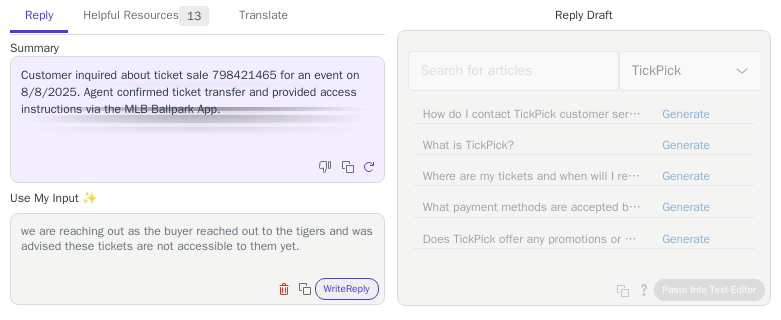 click on "we are reaching out as the buyer reached out to the tigers and was advised these tickets are not accessible to them yet." at bounding box center (197, 246) 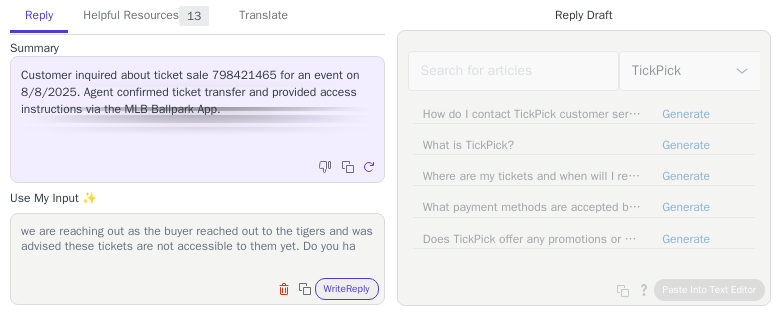scroll, scrollTop: 1, scrollLeft: 0, axis: vertical 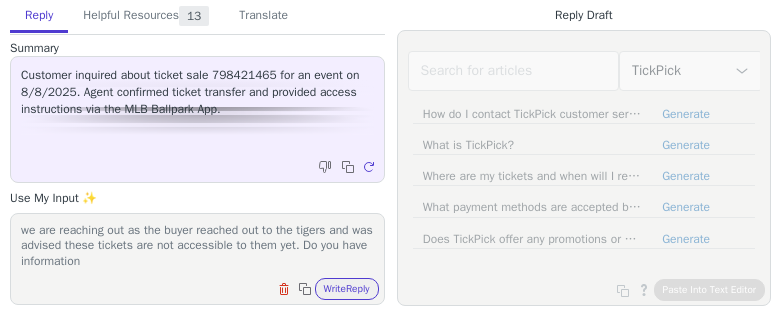 paste on "they have an idea when those will appear in the buyer's account as well" 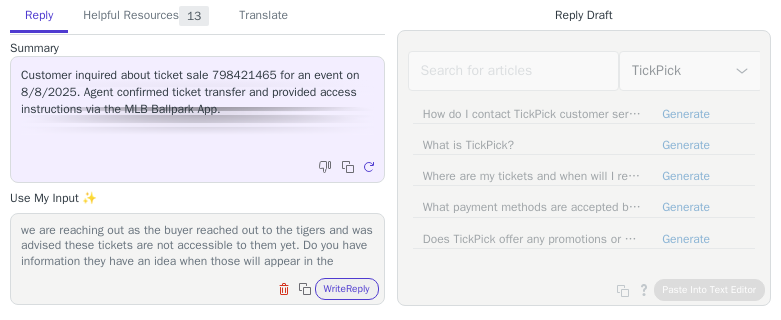scroll, scrollTop: 17, scrollLeft: 0, axis: vertical 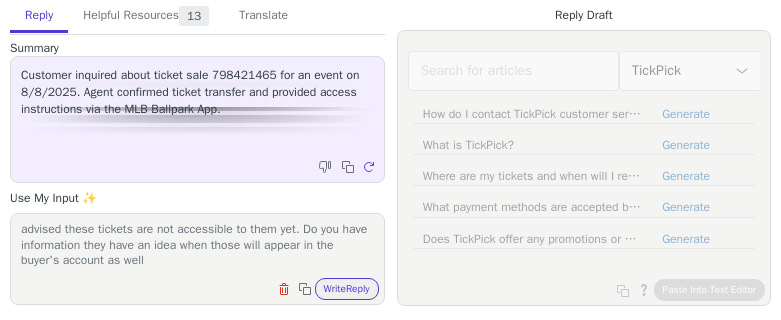 drag, startPoint x: 228, startPoint y: 248, endPoint x: 136, endPoint y: 243, distance: 92.13577 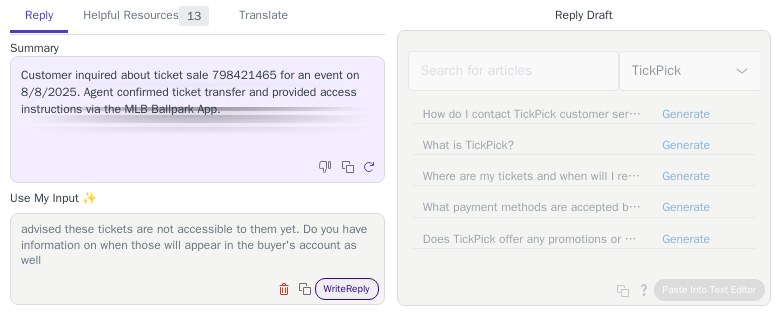 type on "we are reaching out as the buyer reached out to the tigers and was advised these tickets are not accessible to them yet. Do you have information on when those will appear in the buyer's account as well" 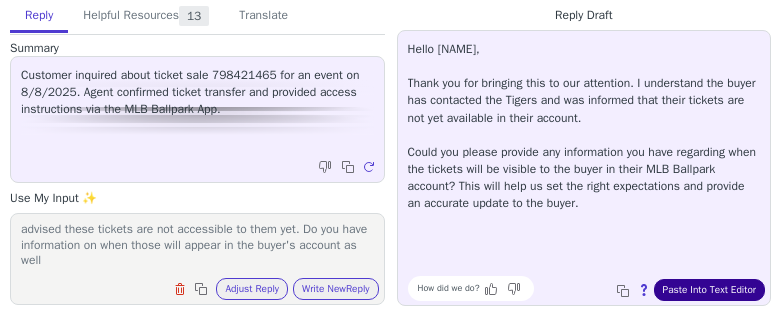 click on "Paste Into Text Editor" at bounding box center [709, 290] 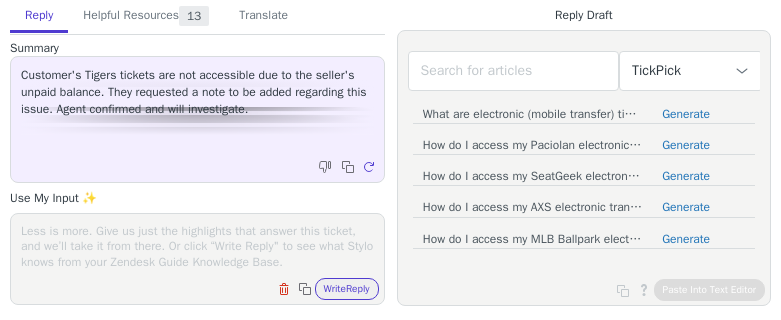 scroll, scrollTop: 0, scrollLeft: 0, axis: both 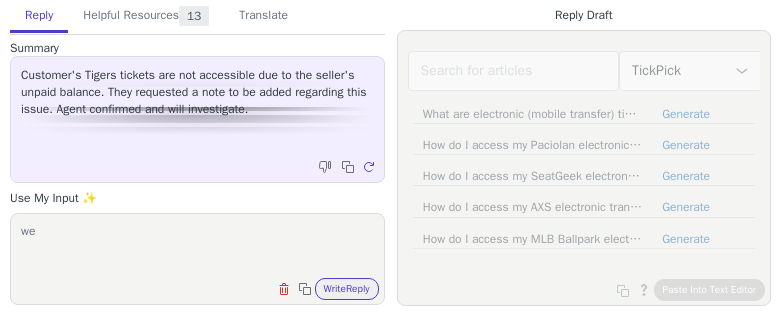 click on "we" at bounding box center [197, 246] 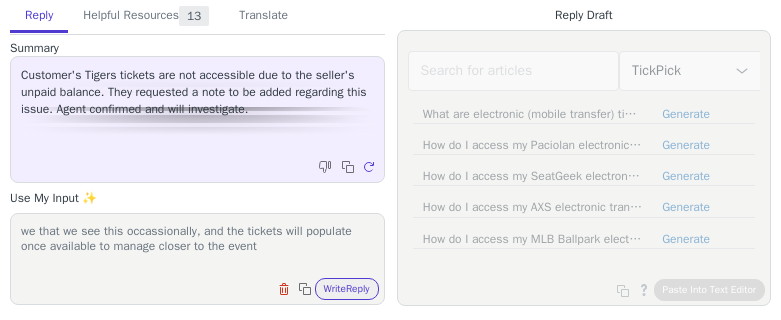 drag, startPoint x: 59, startPoint y: 231, endPoint x: 0, endPoint y: 232, distance: 59.008472 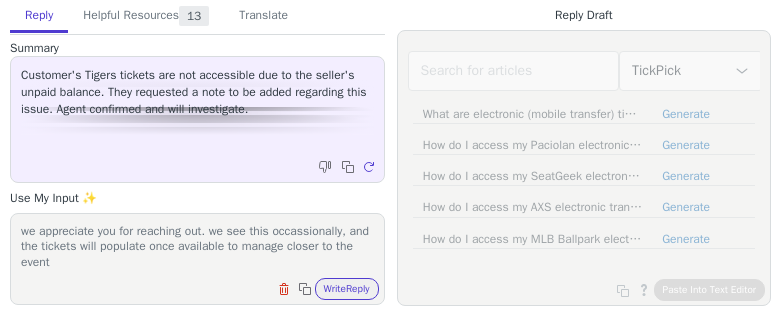 click on "we appreciate you for reaching out. we see this occassionally, and the tickets will populate once available to manage closer to the event" at bounding box center [197, 246] 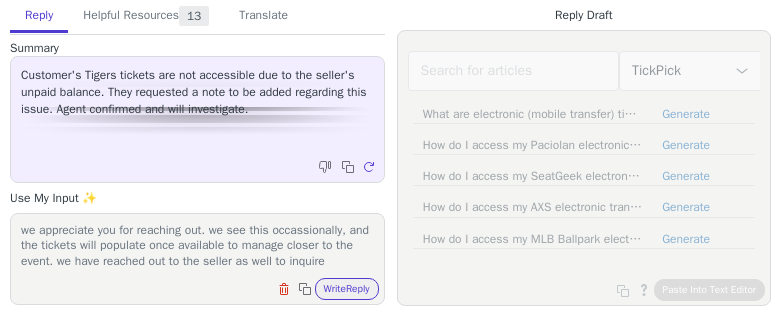 scroll, scrollTop: 17, scrollLeft: 0, axis: vertical 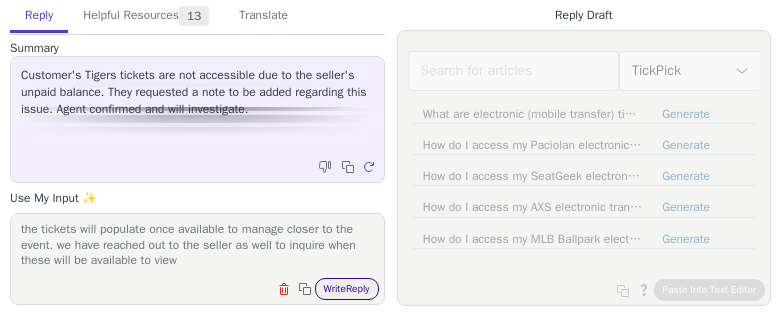 type on "we appreciate you for reaching out. we see this occassionally, and the tickets will populate once available to manage closer to the event. we have reached out to the seller as well to inquire when these will be available to view" 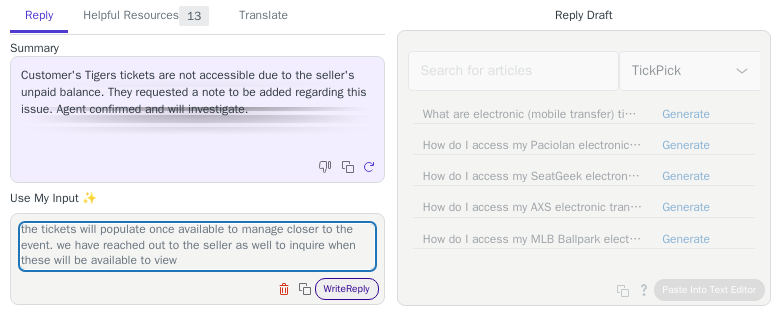 click on "Write  Reply" at bounding box center [347, 289] 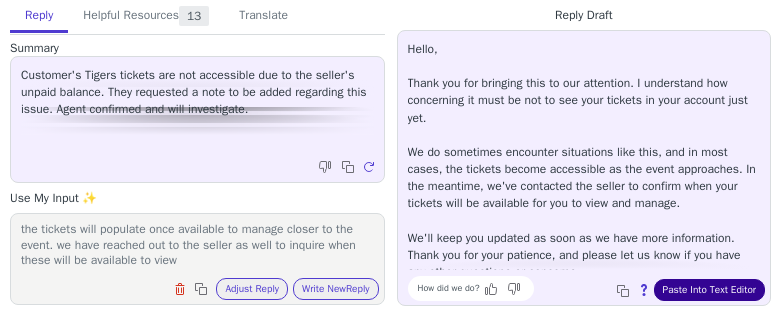 click on "Paste Into Text Editor" at bounding box center (709, 290) 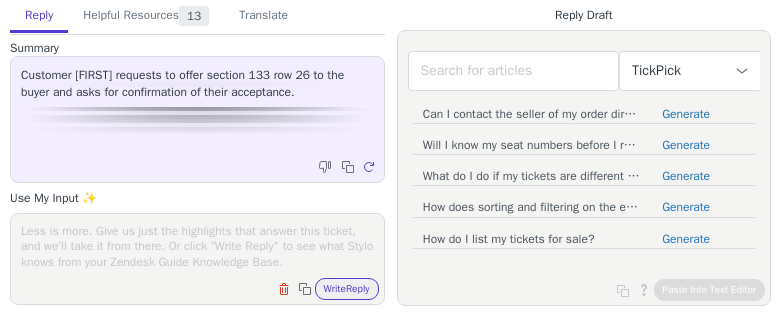 scroll, scrollTop: 0, scrollLeft: 0, axis: both 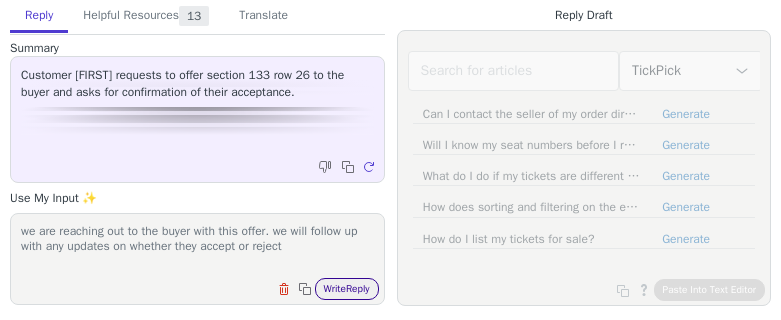 type on "we are reaching out to the buyer with this offer. we will follow up with any updates on whether they accept or reject" 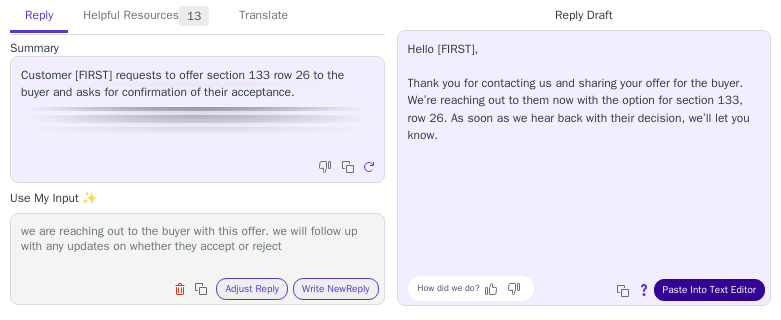 click on "Paste Into Text Editor" at bounding box center [709, 290] 